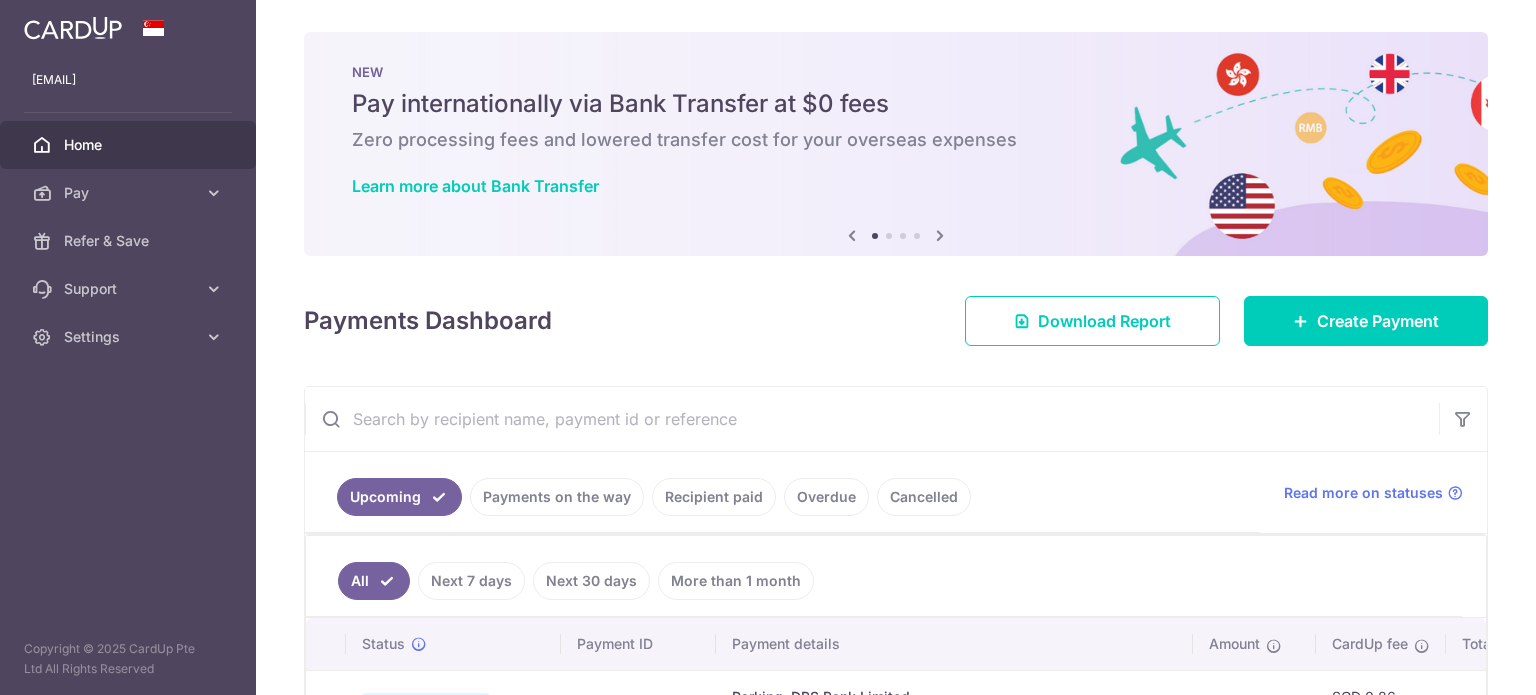 scroll, scrollTop: 0, scrollLeft: 0, axis: both 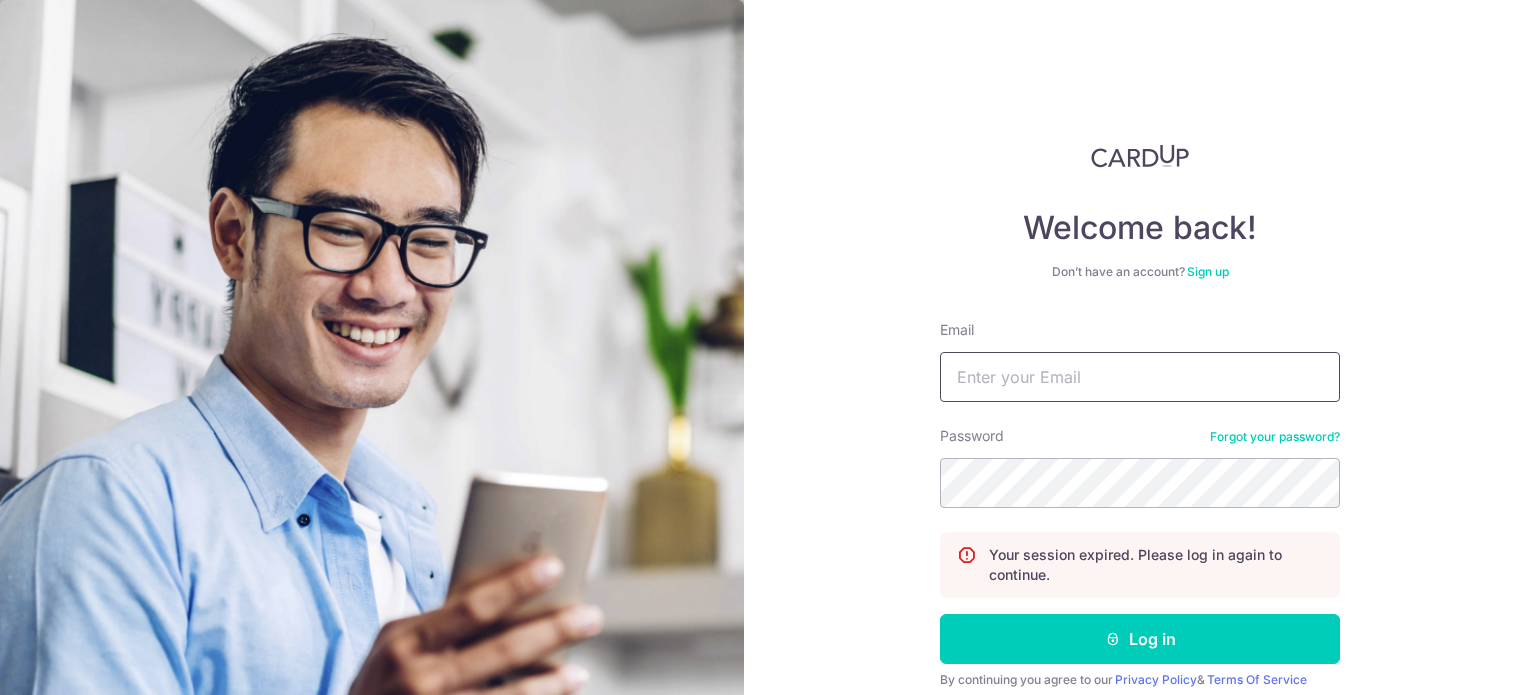 type on "[EMAIL]" 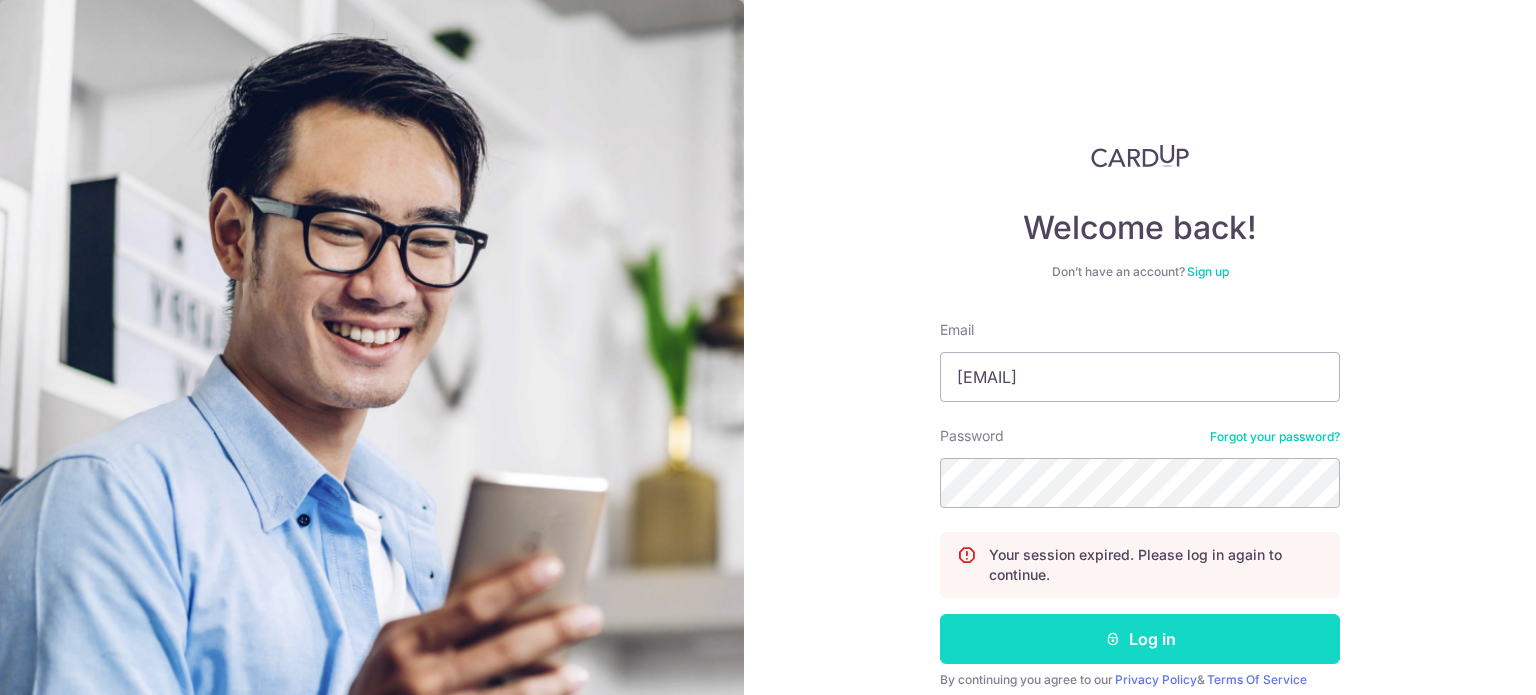 click on "Log in" at bounding box center [1140, 639] 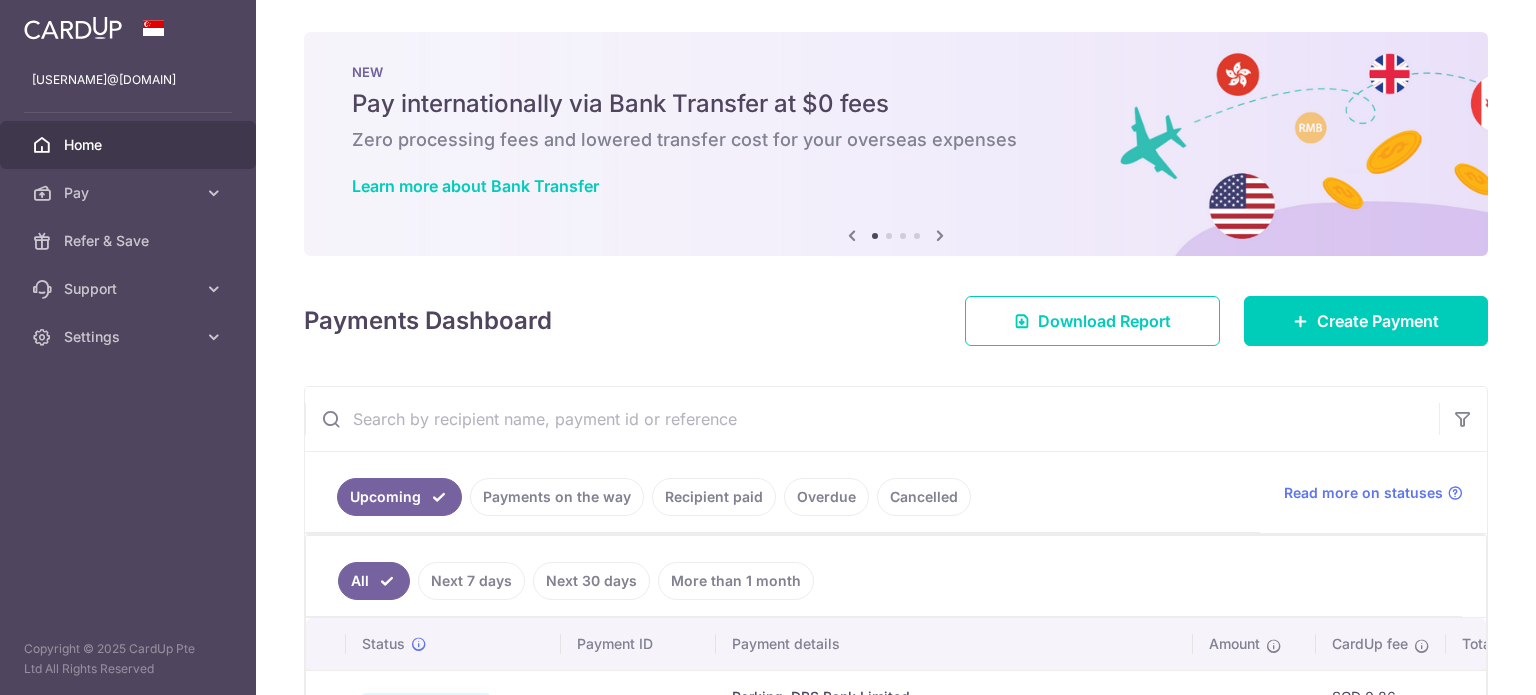 scroll, scrollTop: 0, scrollLeft: 0, axis: both 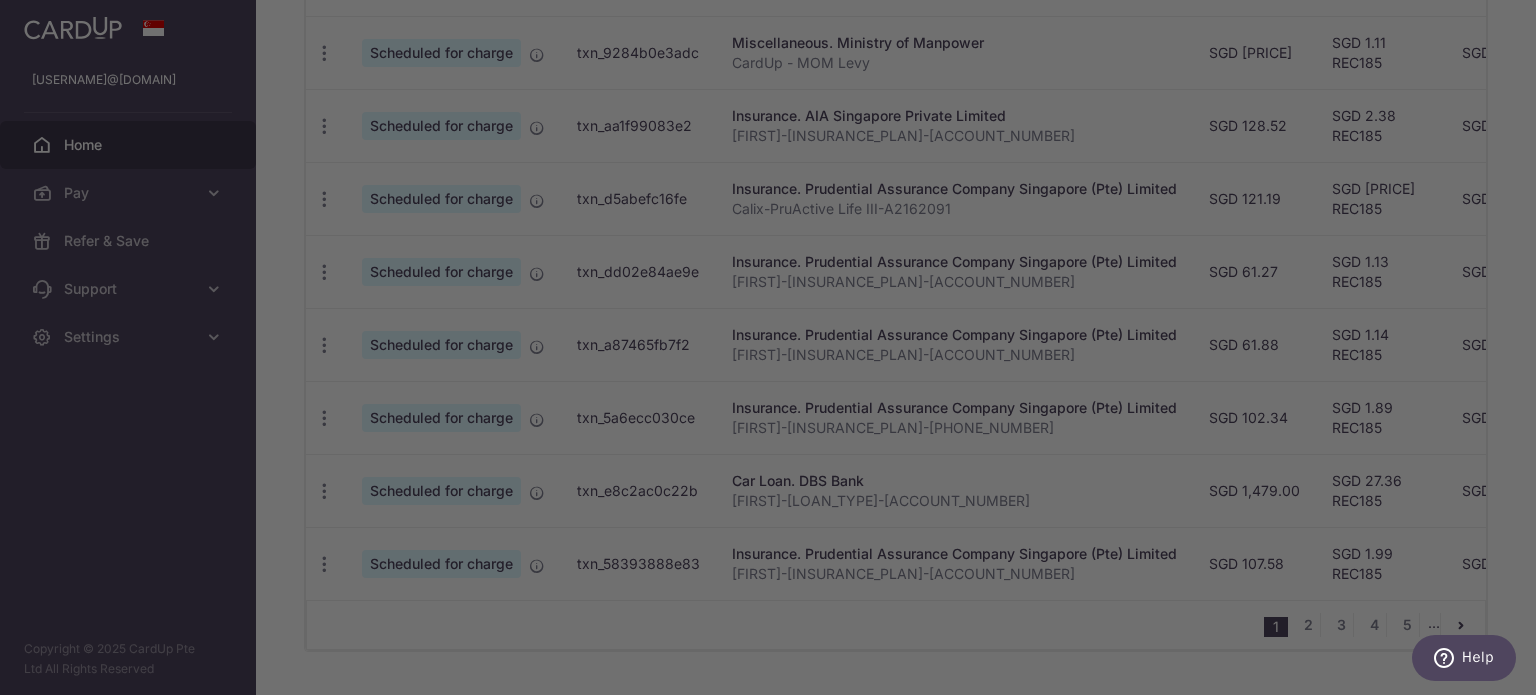 click at bounding box center [775, 351] 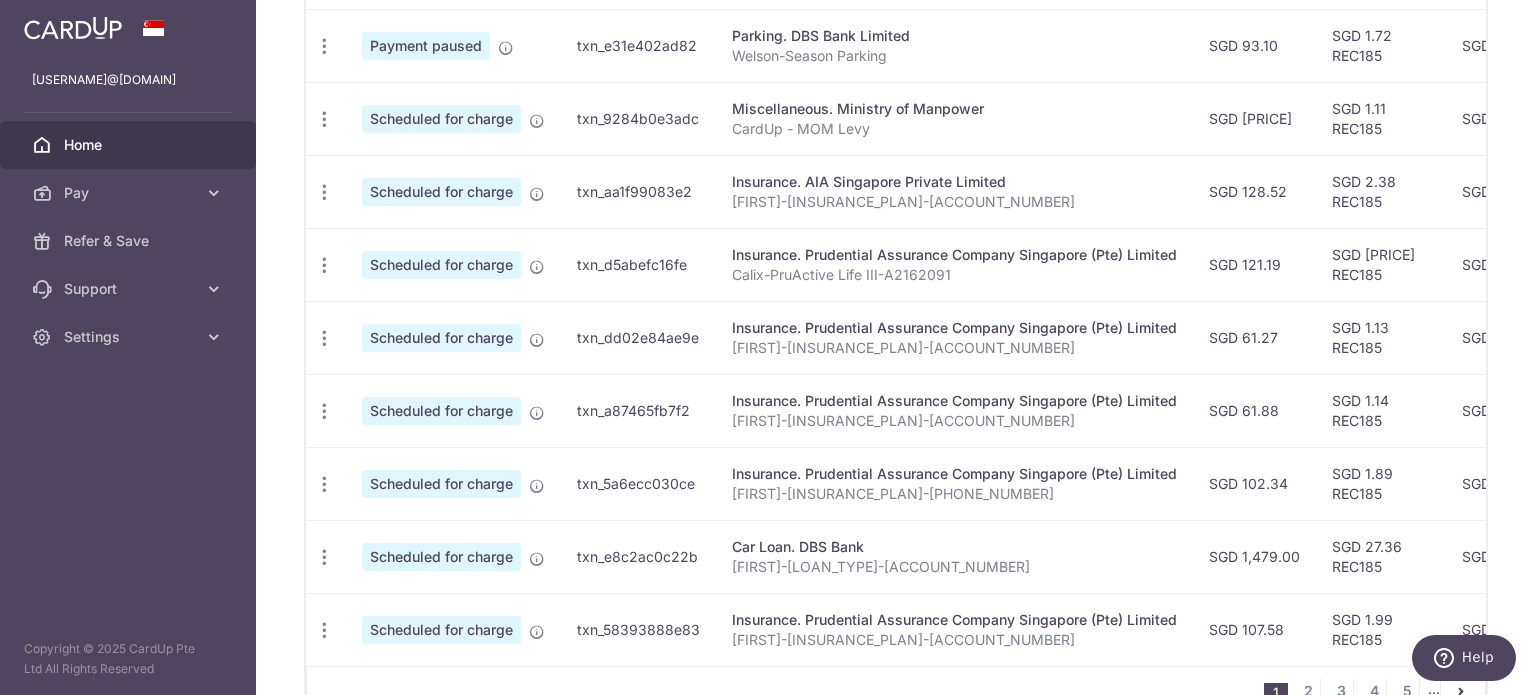 scroll, scrollTop: 700, scrollLeft: 0, axis: vertical 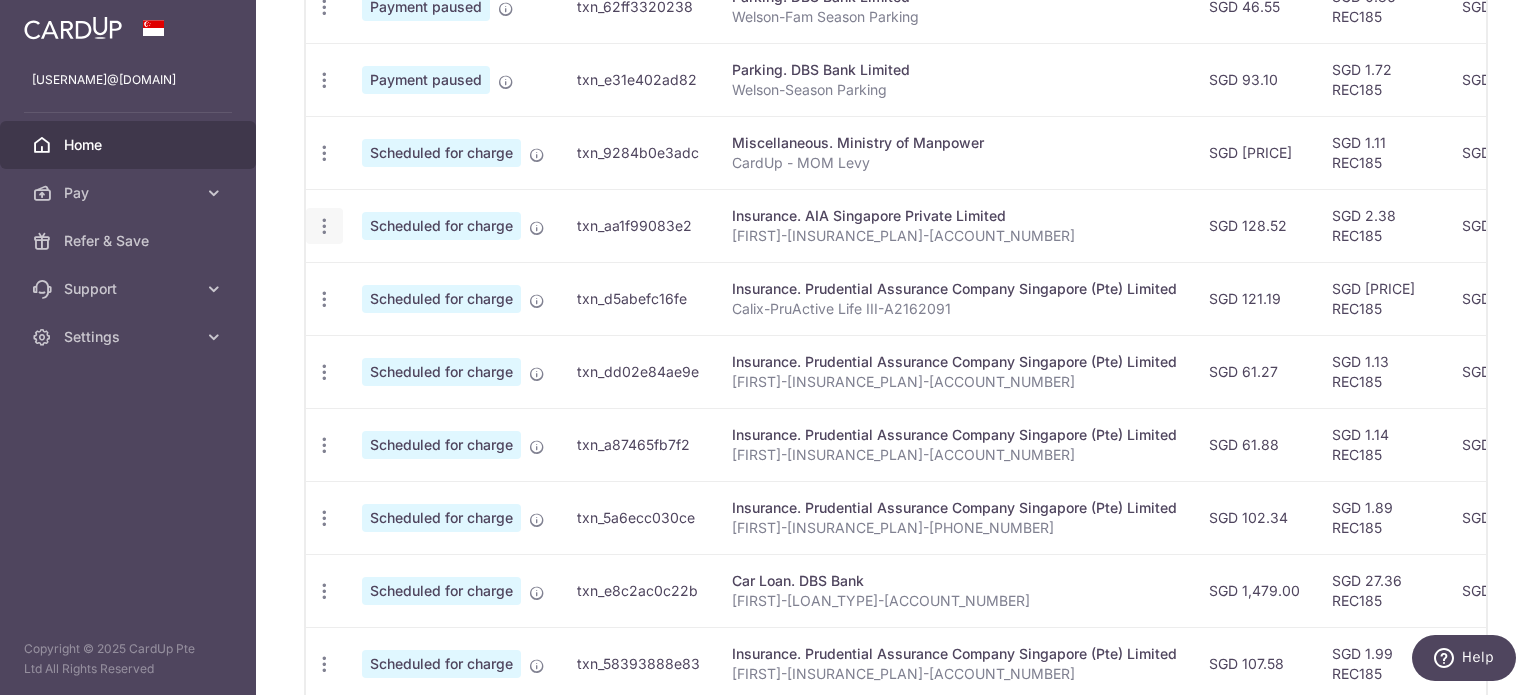 click at bounding box center (324, 7) 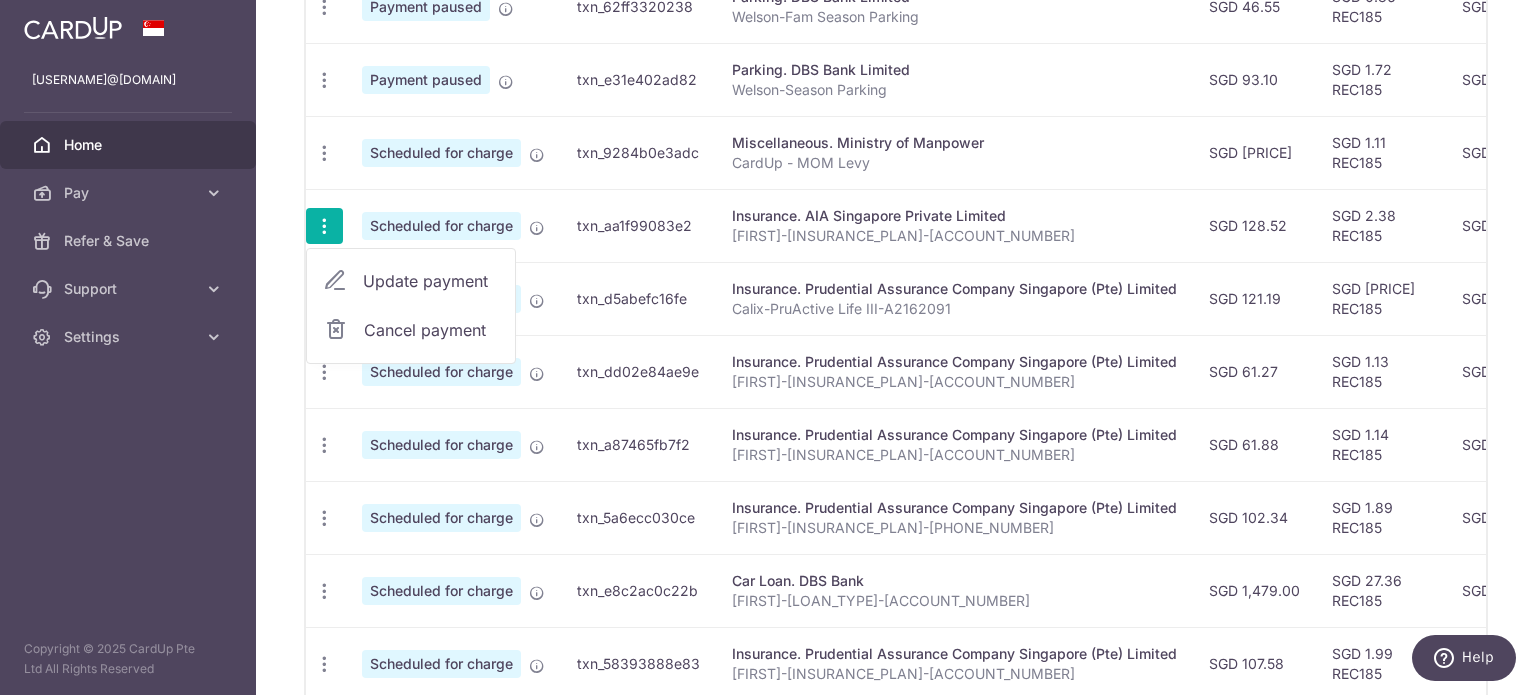 click on "Update payment" at bounding box center (431, 281) 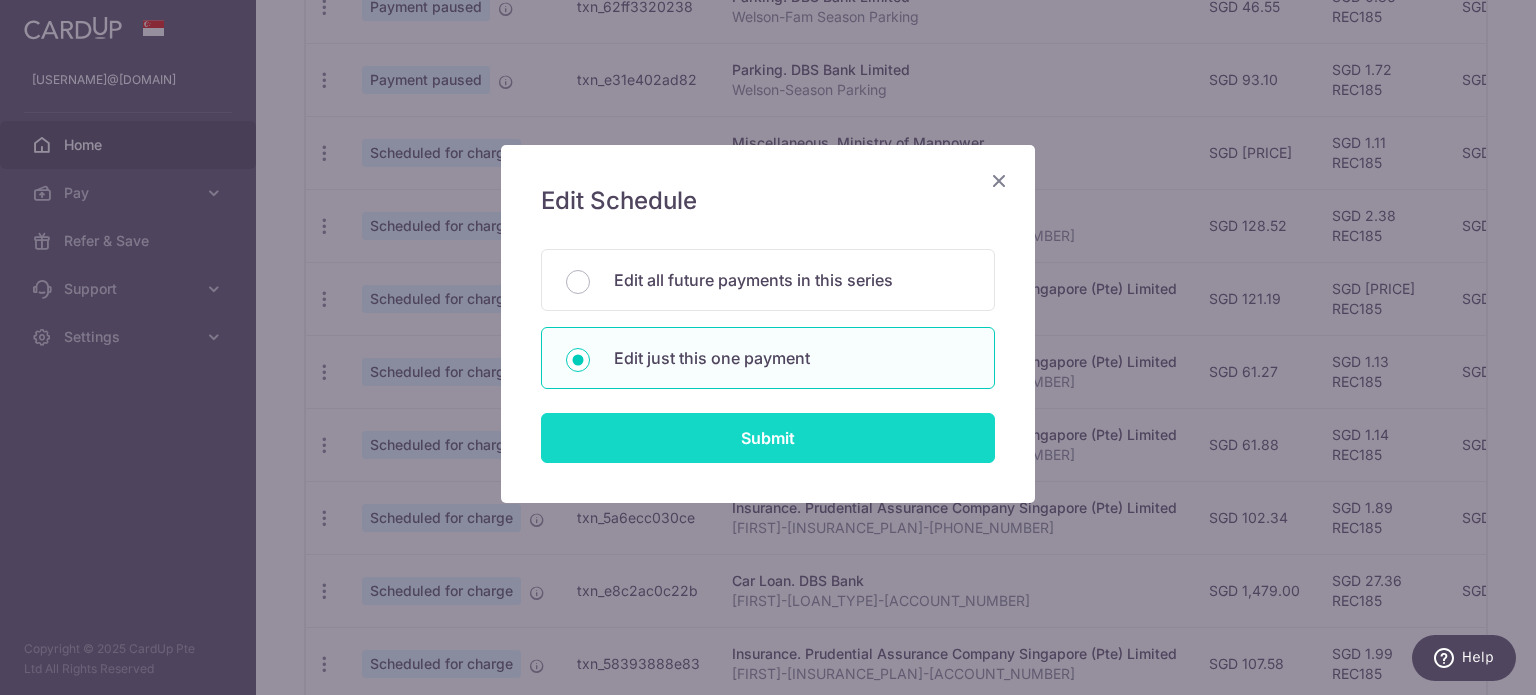 click on "Submit" at bounding box center (768, 438) 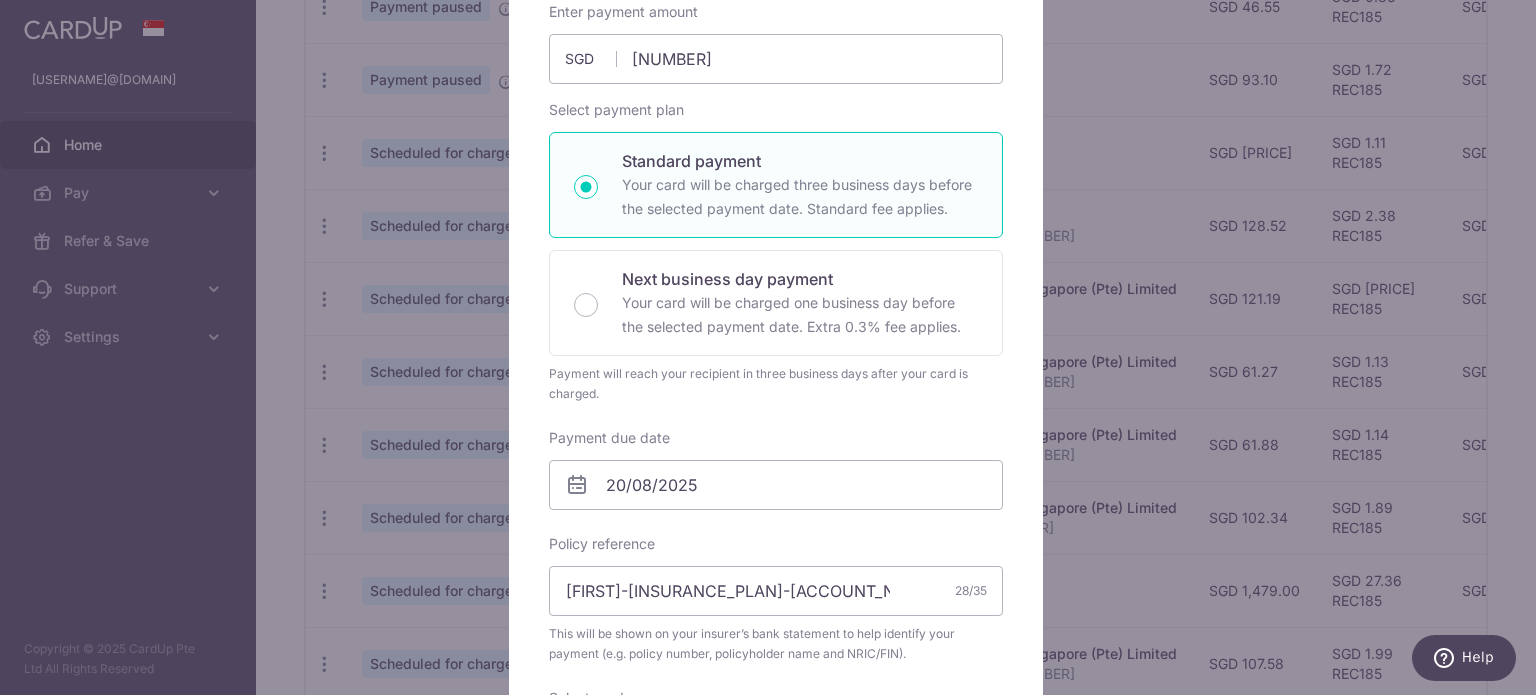scroll, scrollTop: 0, scrollLeft: 0, axis: both 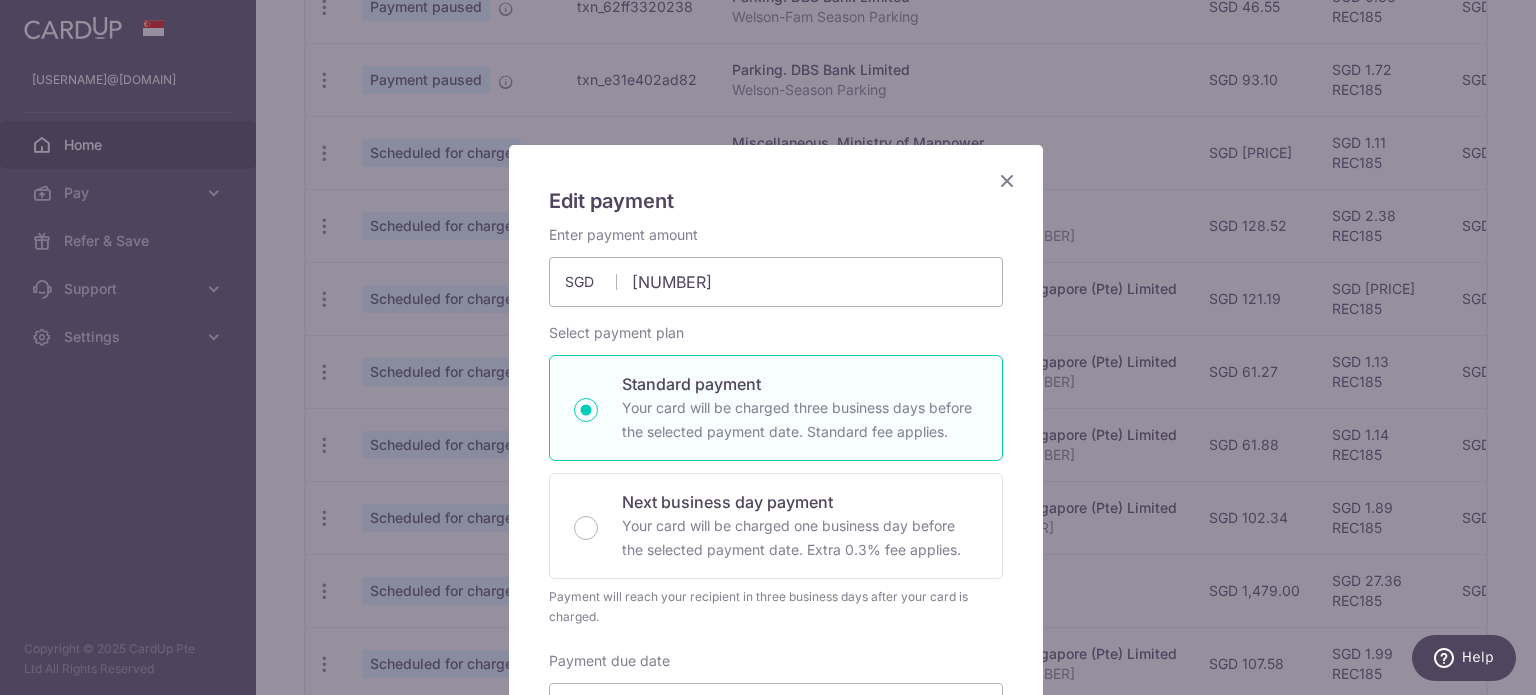 click at bounding box center [1007, 180] 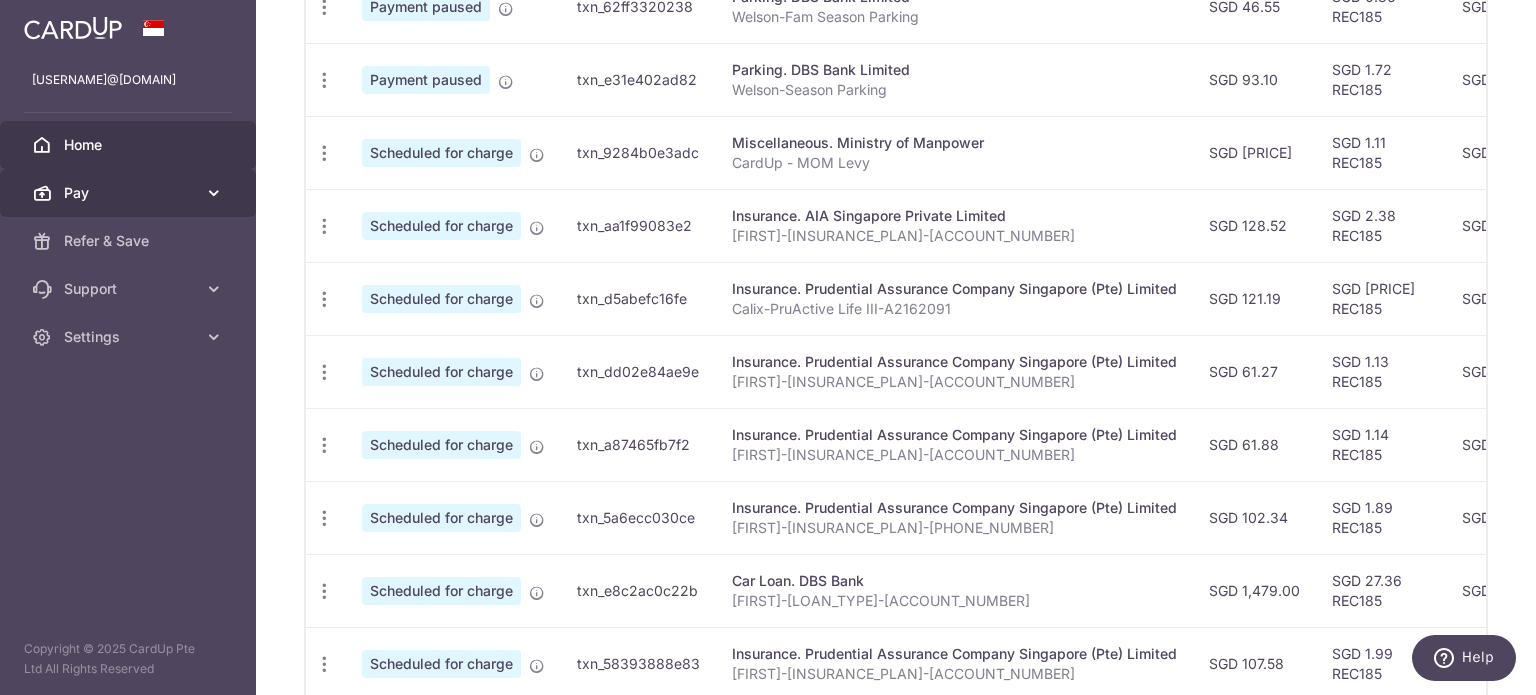 click on "Pay" at bounding box center [130, 193] 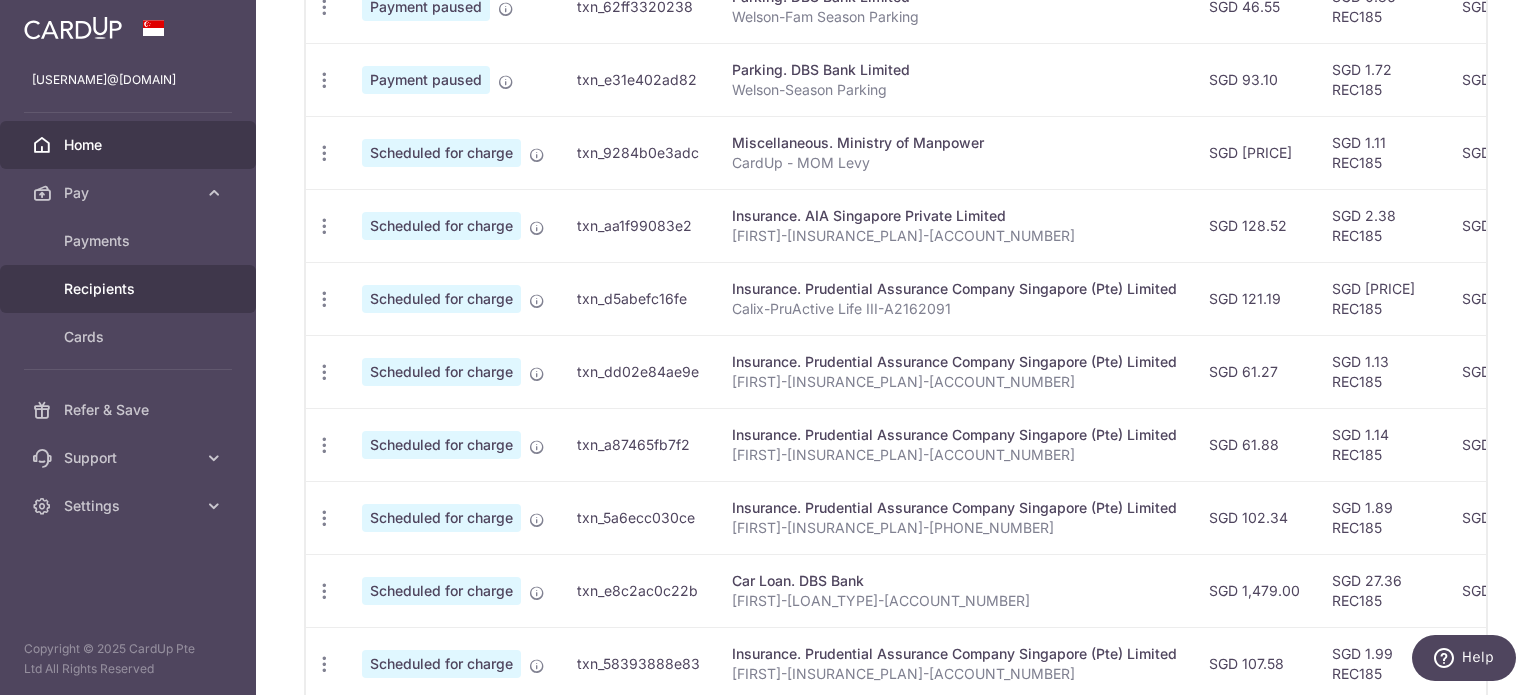 click on "Recipients" at bounding box center (130, 289) 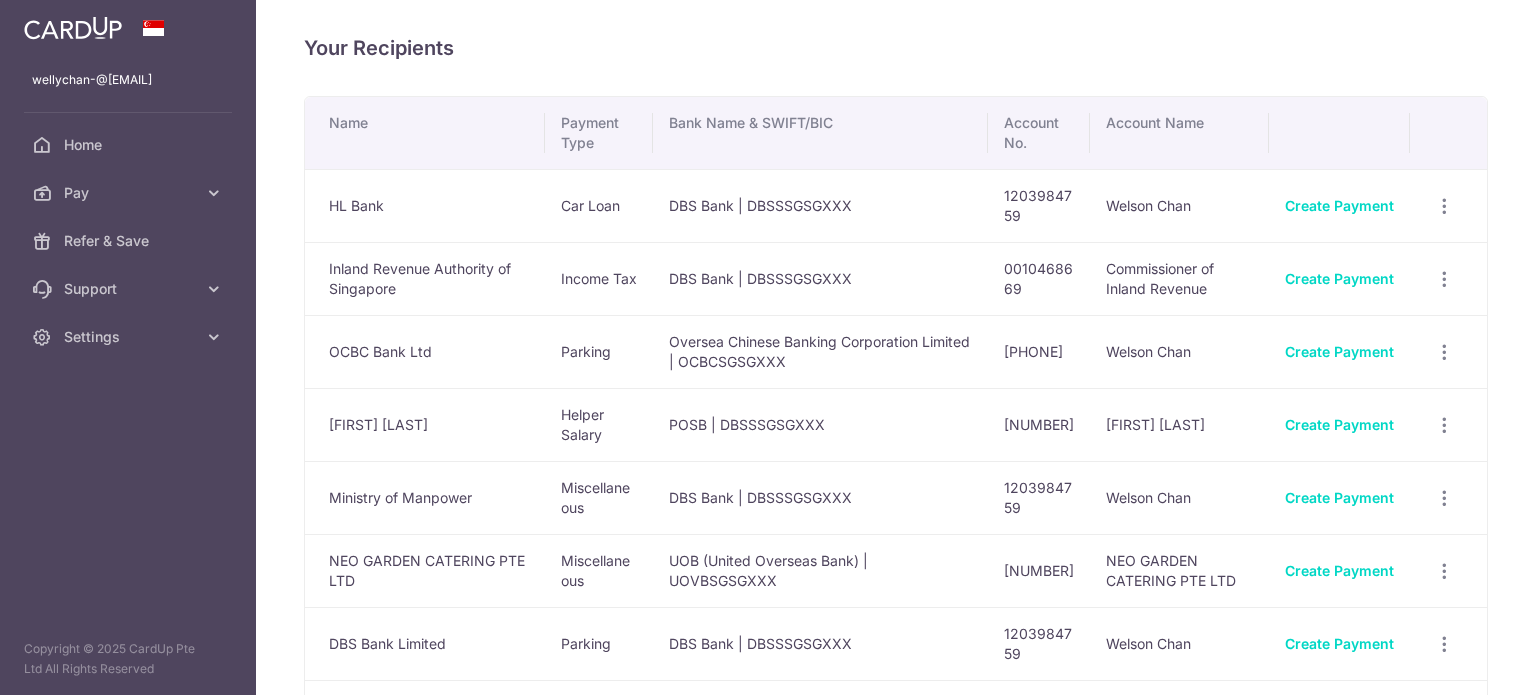 scroll, scrollTop: 0, scrollLeft: 0, axis: both 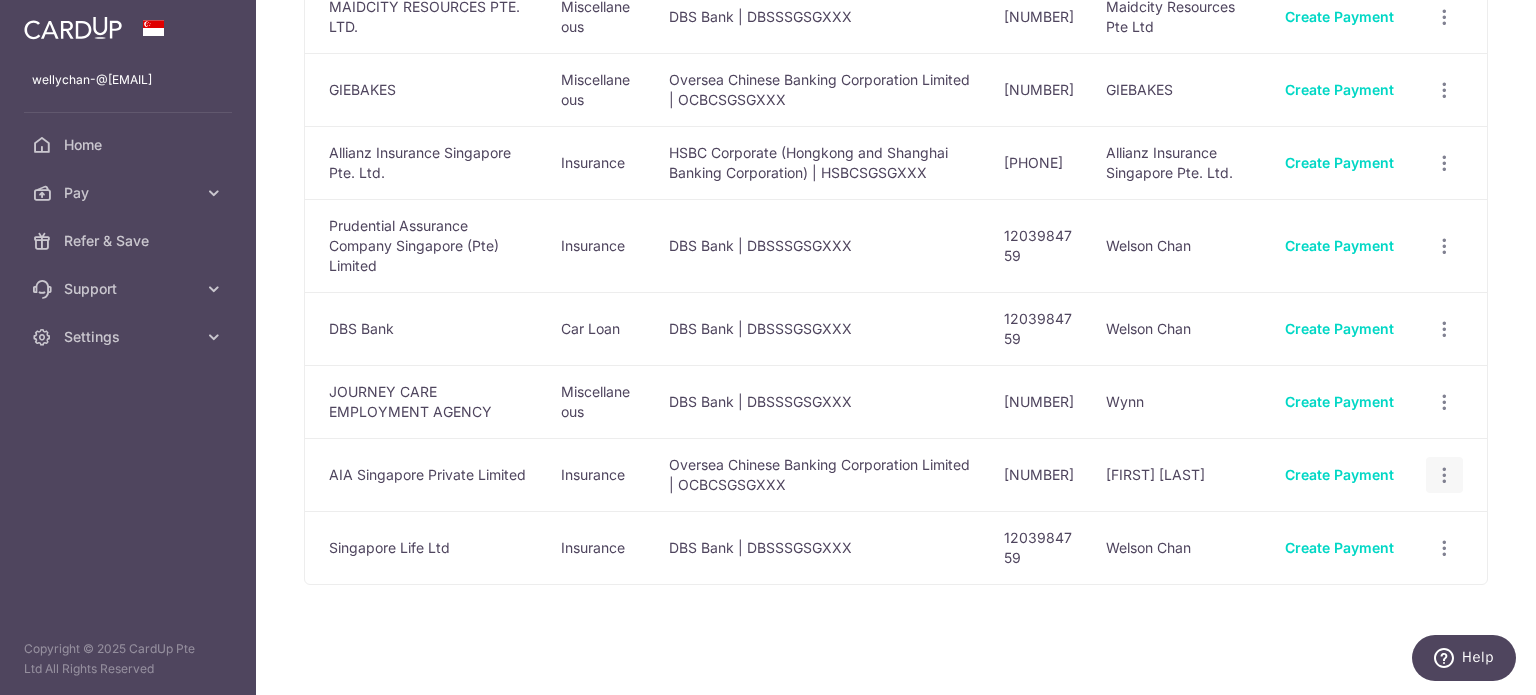click at bounding box center [1444, -494] 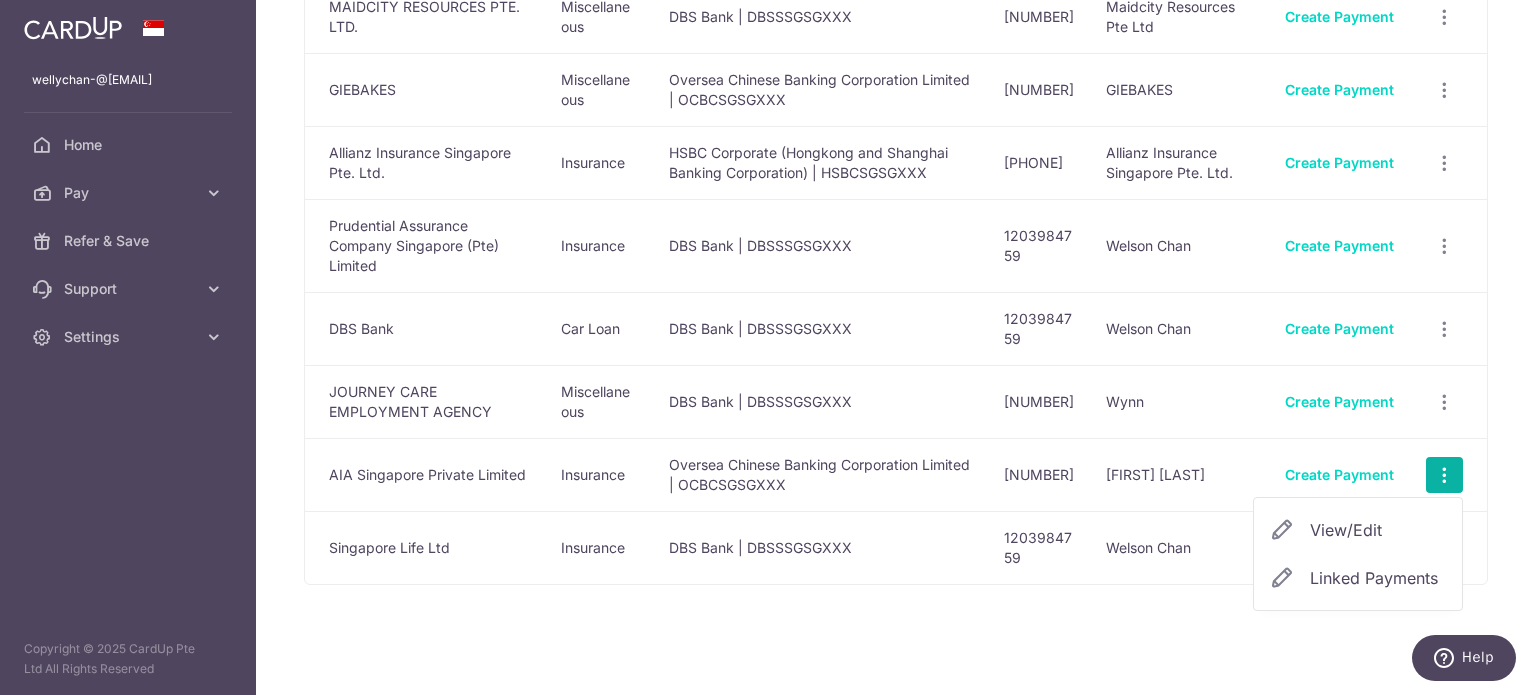 click on "View/Edit" at bounding box center [1378, 530] 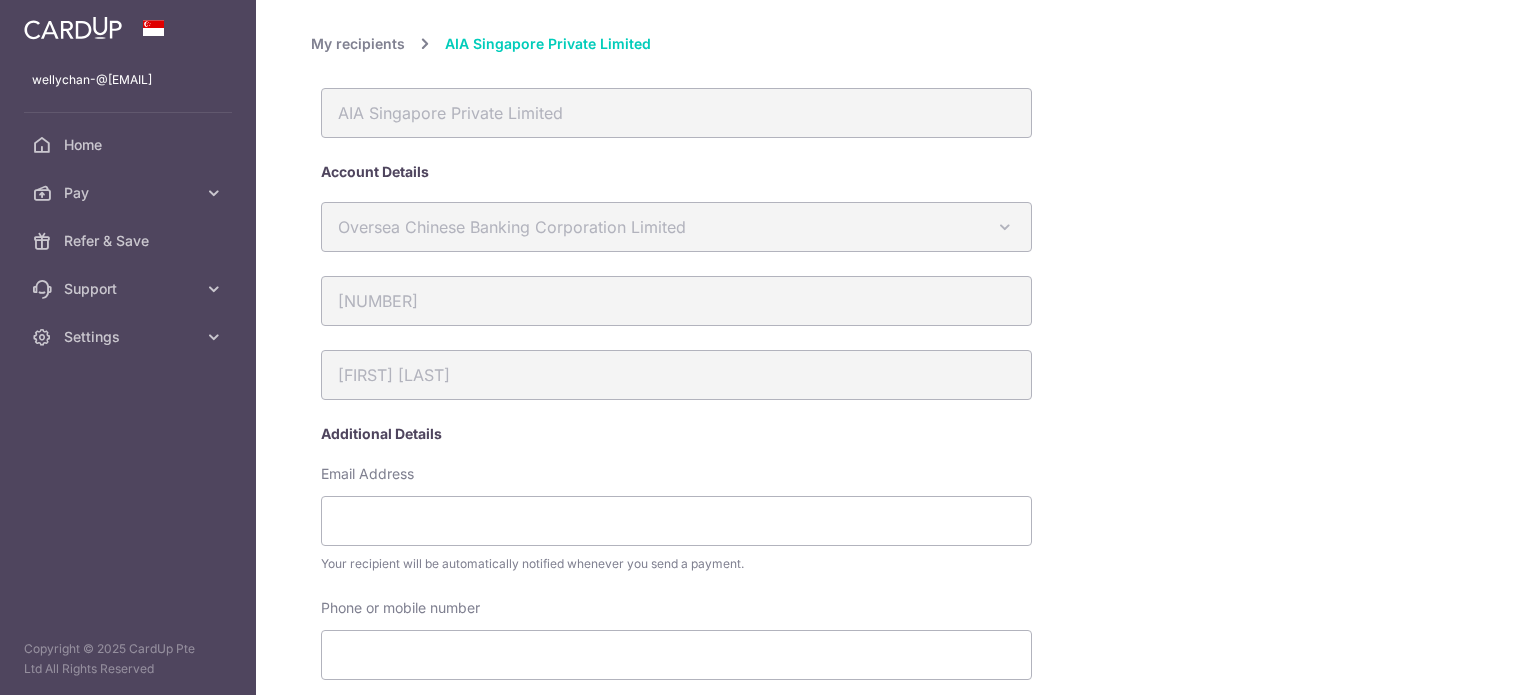 scroll, scrollTop: 0, scrollLeft: 0, axis: both 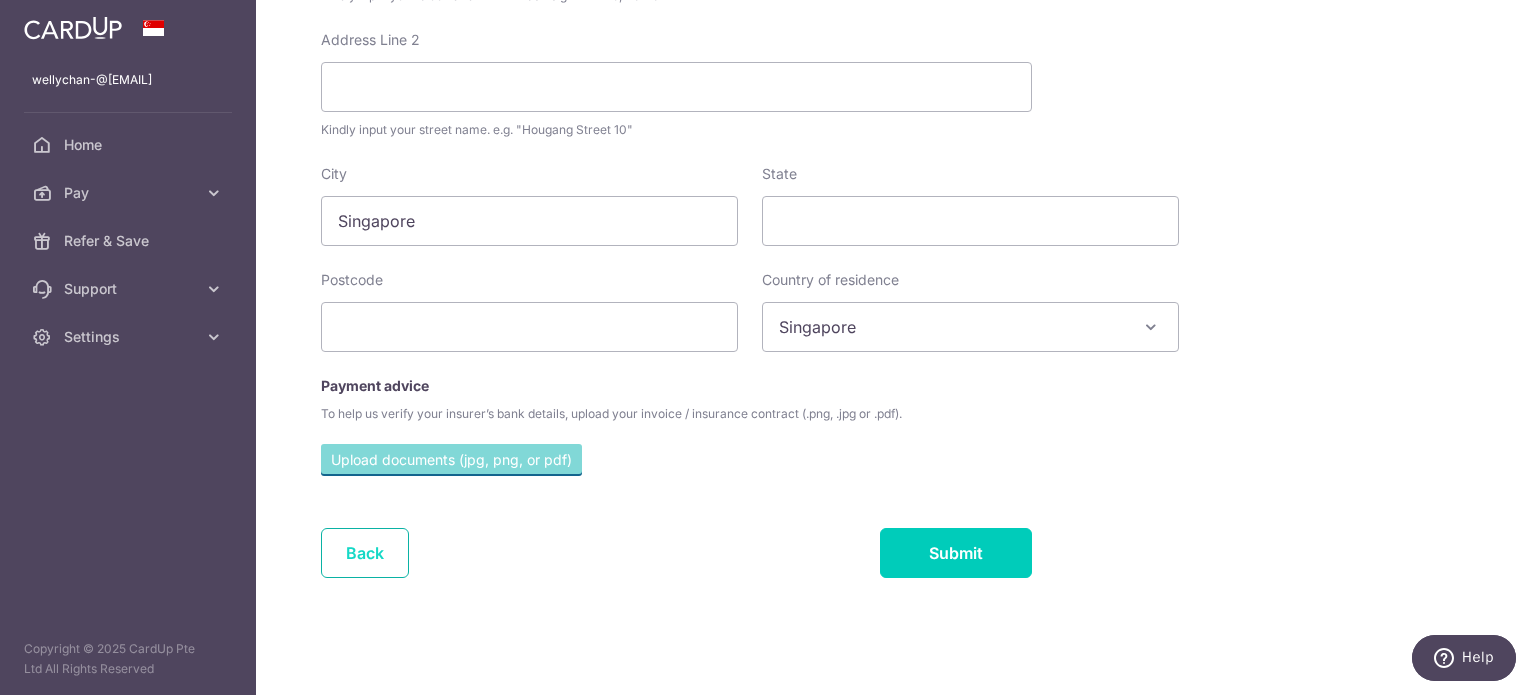 click on "Back" at bounding box center (365, 553) 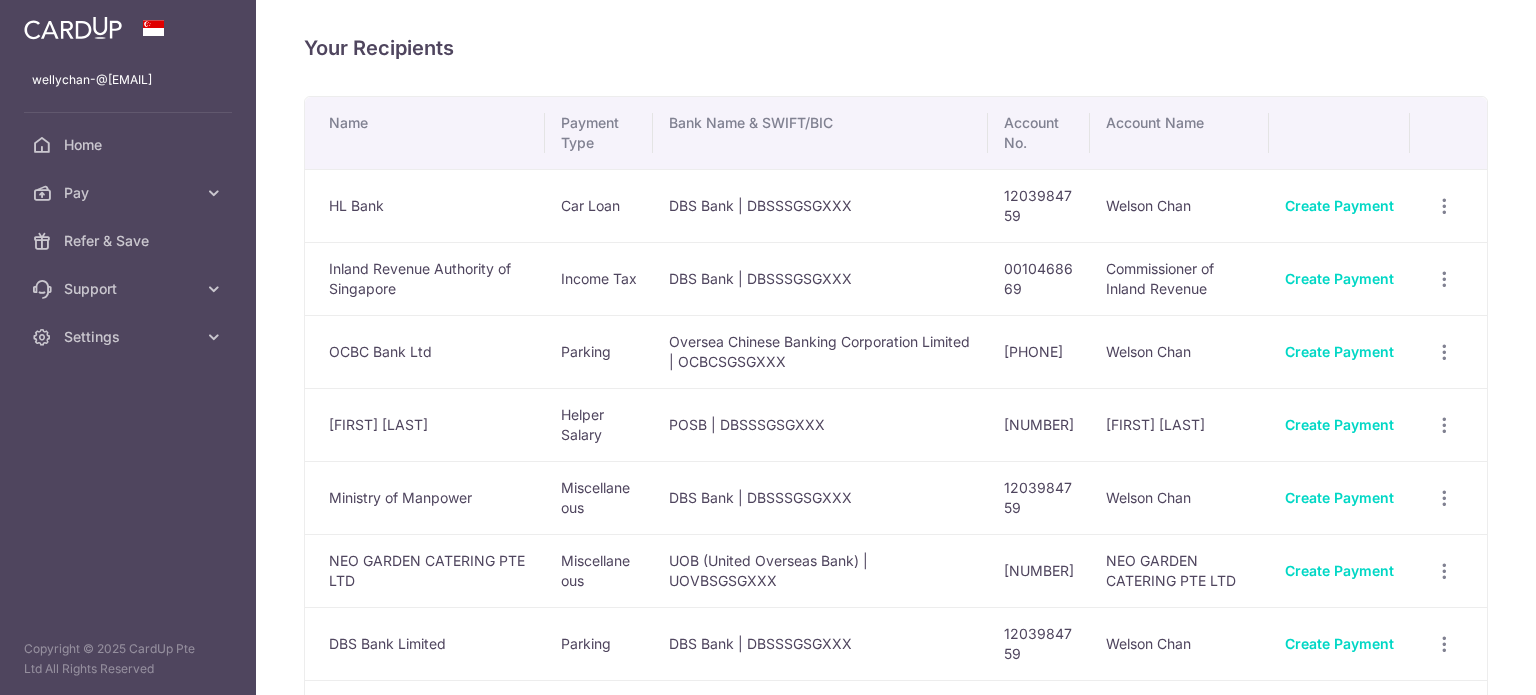 scroll, scrollTop: 0, scrollLeft: 0, axis: both 